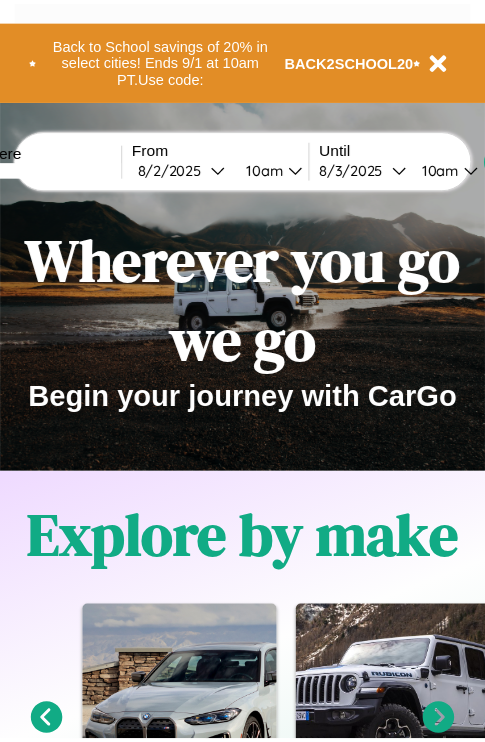 scroll, scrollTop: 0, scrollLeft: 0, axis: both 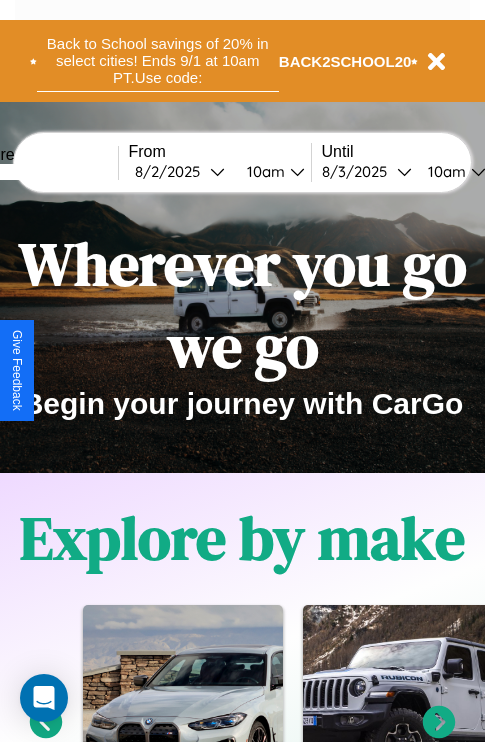 click on "Back to School savings of 20% in select cities! Ends 9/1 at 10am PT.  Use code:" at bounding box center (158, 61) 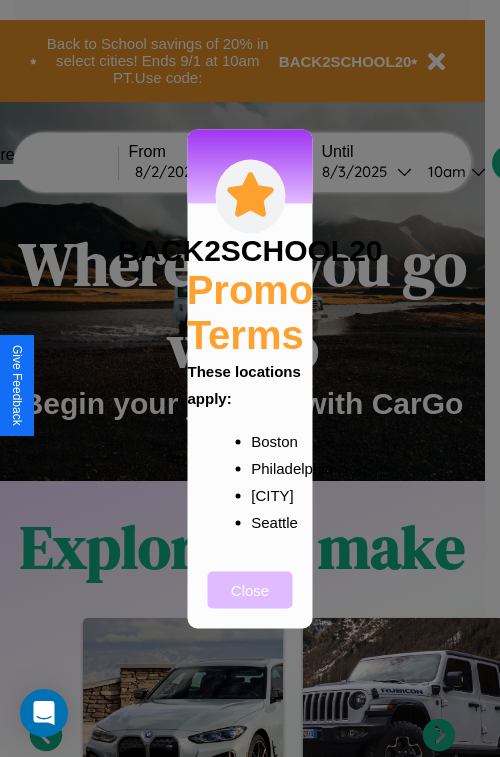 click on "Close" at bounding box center [250, 589] 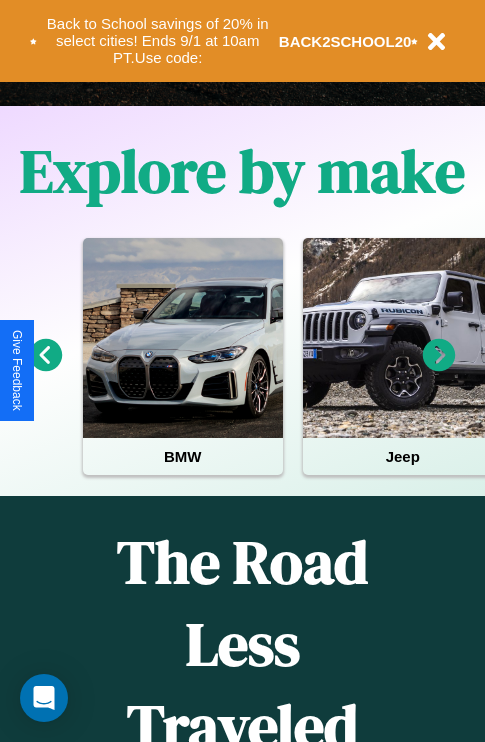 scroll, scrollTop: 0, scrollLeft: 0, axis: both 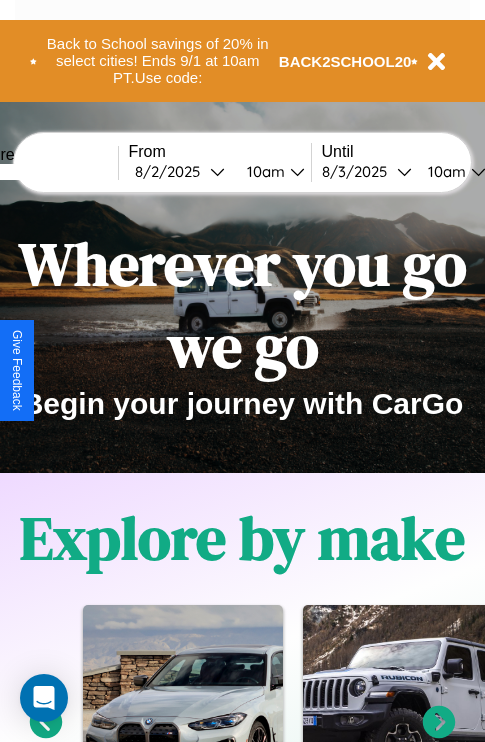 click at bounding box center [43, 172] 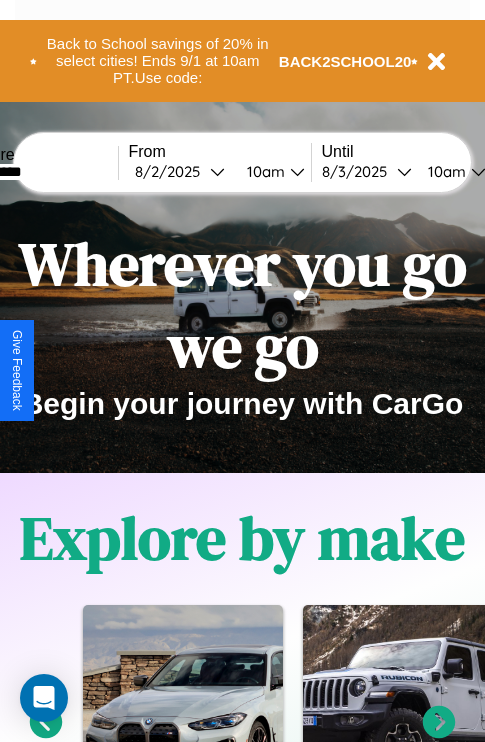 type on "*********" 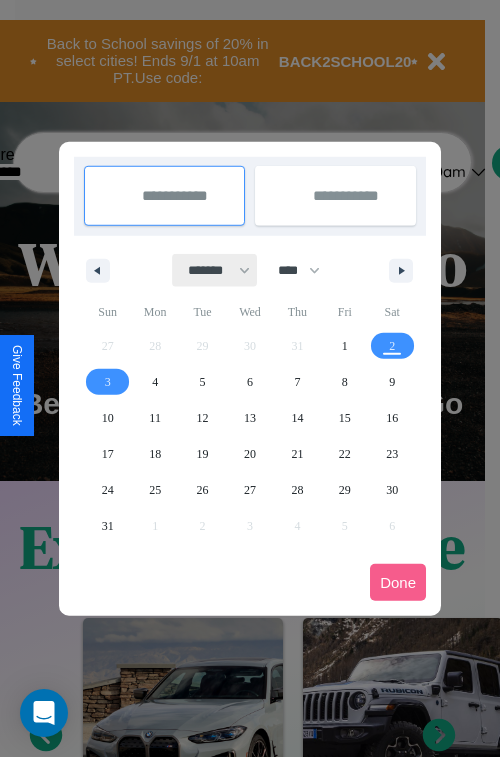click on "******* ******** ***** ***** *** **** **** ****** ********* ******* ******** ********" at bounding box center (215, 270) 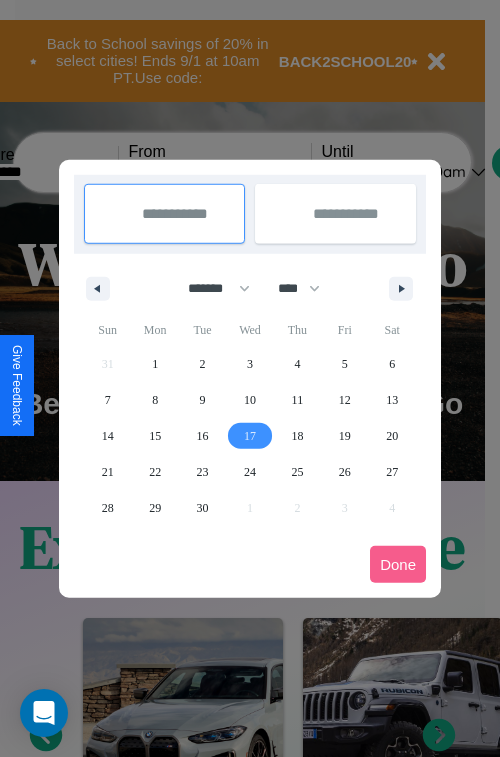 click on "17" at bounding box center [250, 436] 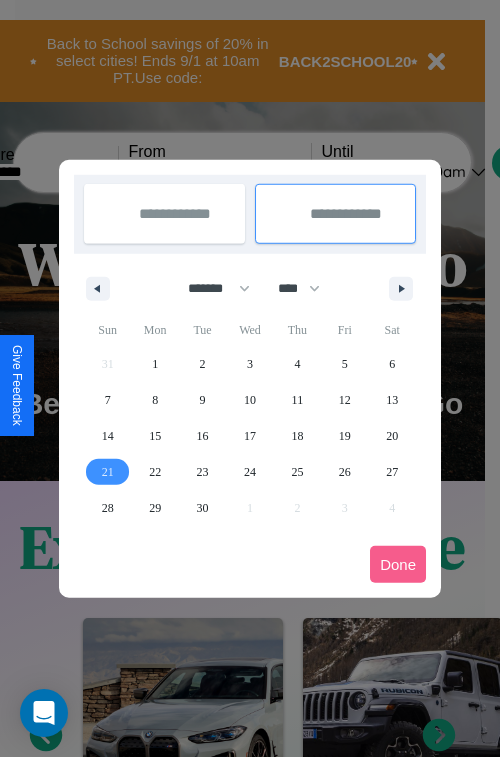 click on "21" at bounding box center (108, 472) 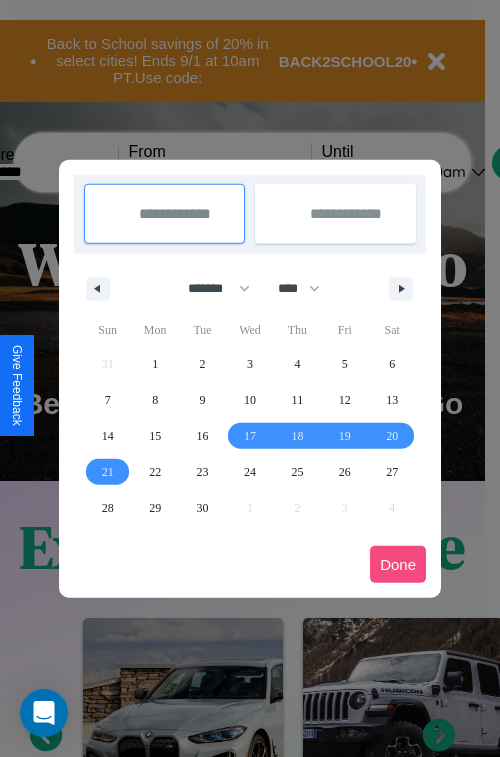 click on "Done" at bounding box center [398, 564] 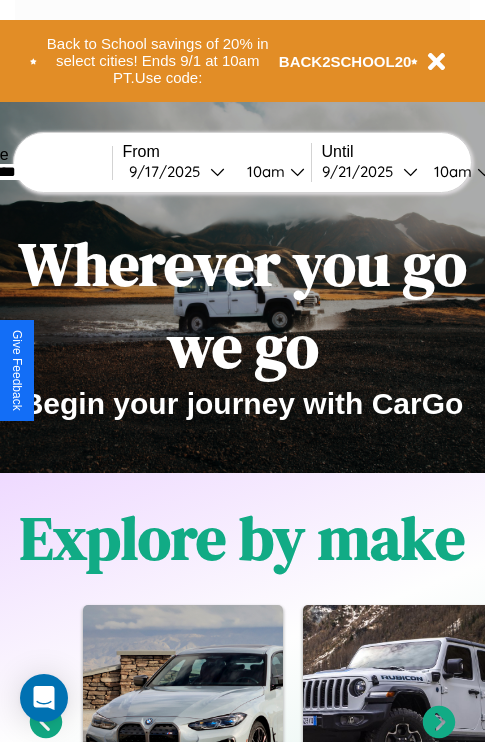 click on "10am" at bounding box center (263, 171) 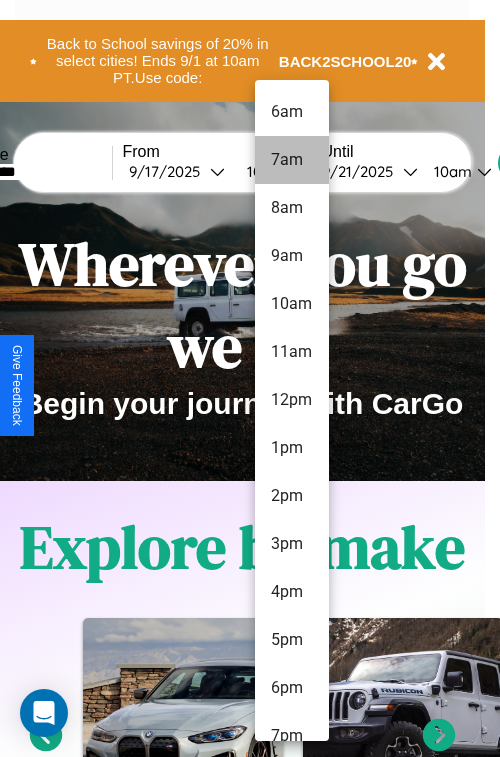 click on "7am" at bounding box center (292, 160) 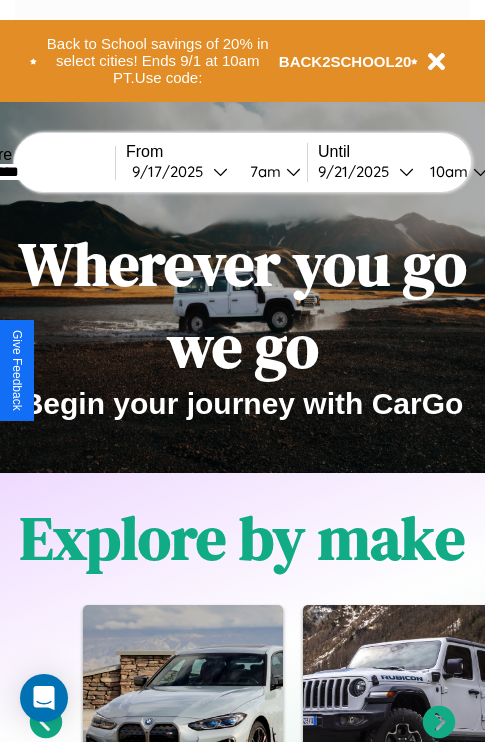 scroll, scrollTop: 0, scrollLeft: 71, axis: horizontal 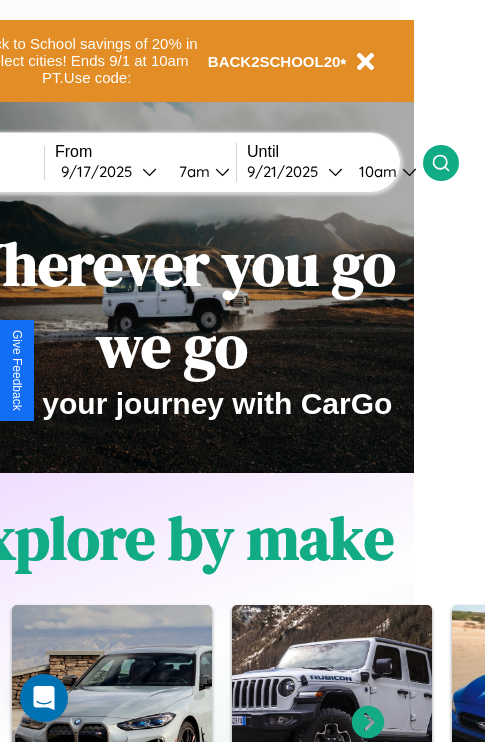 click 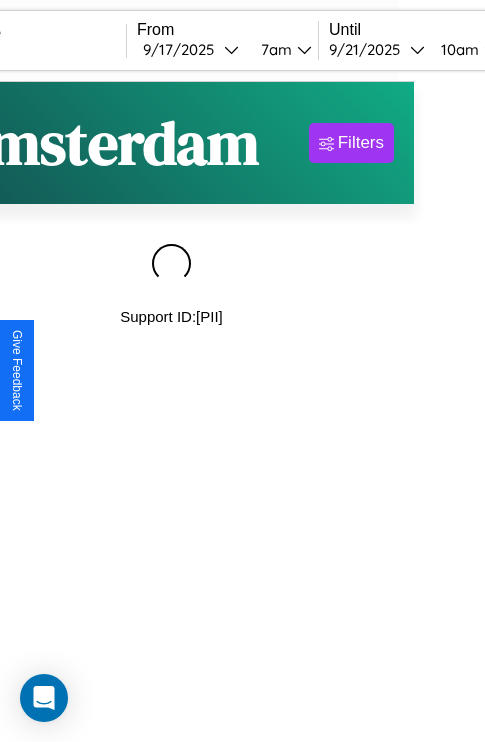 scroll, scrollTop: 0, scrollLeft: 0, axis: both 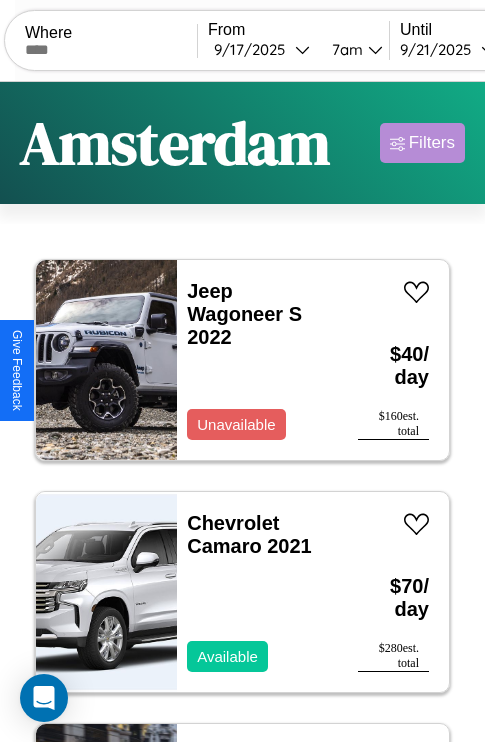 click on "Filters" at bounding box center (432, 143) 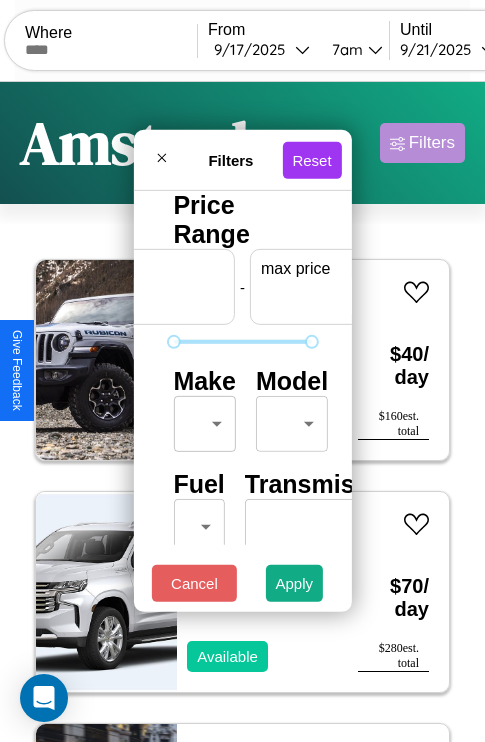 scroll, scrollTop: 0, scrollLeft: 124, axis: horizontal 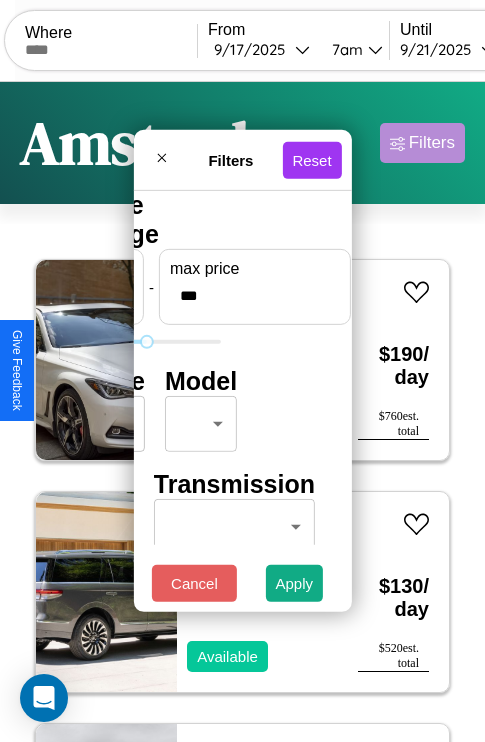 type on "***" 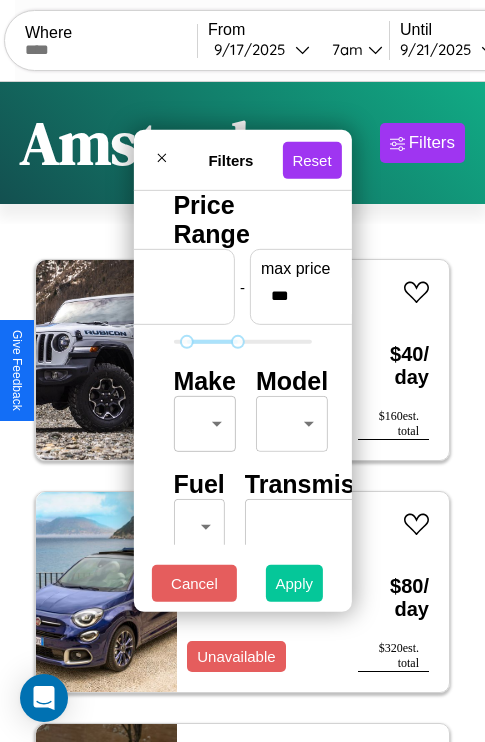type on "**" 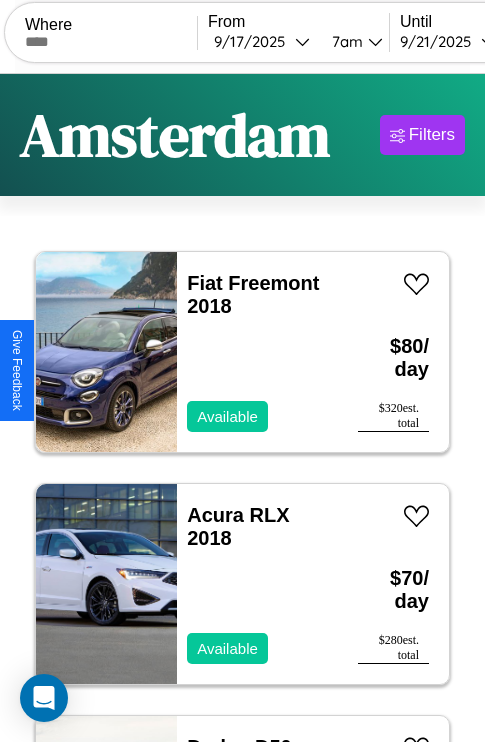 scroll, scrollTop: 79, scrollLeft: 0, axis: vertical 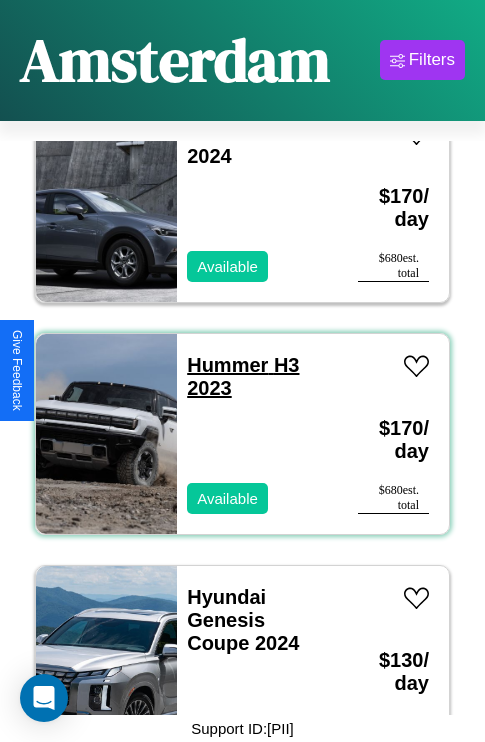 click on "Hummer   H3   2023" at bounding box center (243, 376) 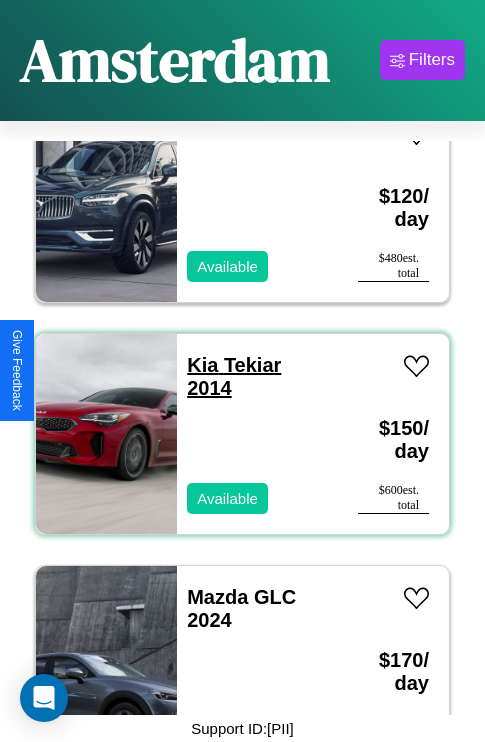 click on "Kia   Tekiar   2014" at bounding box center (234, 376) 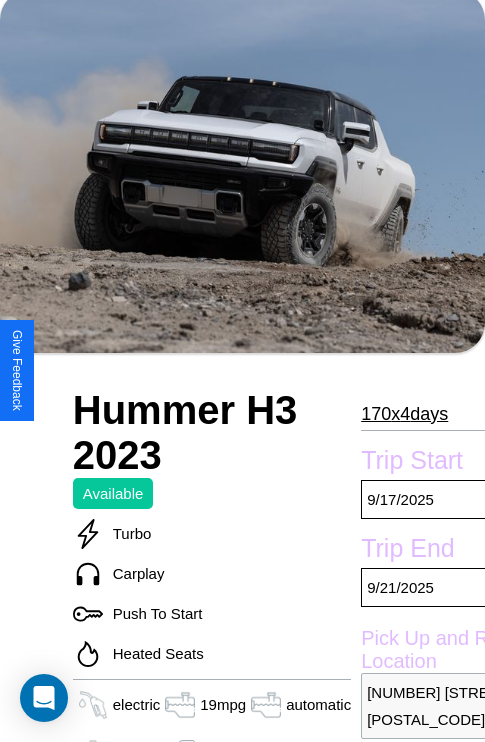 scroll, scrollTop: 134, scrollLeft: 0, axis: vertical 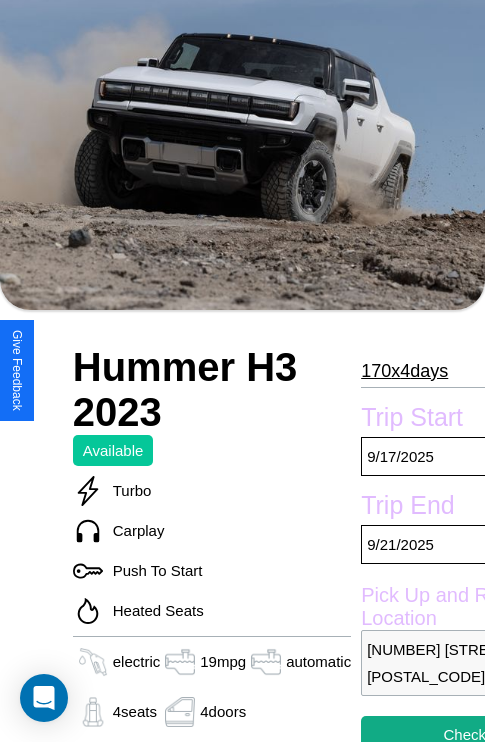 click on "170  x  4  days" at bounding box center [404, 371] 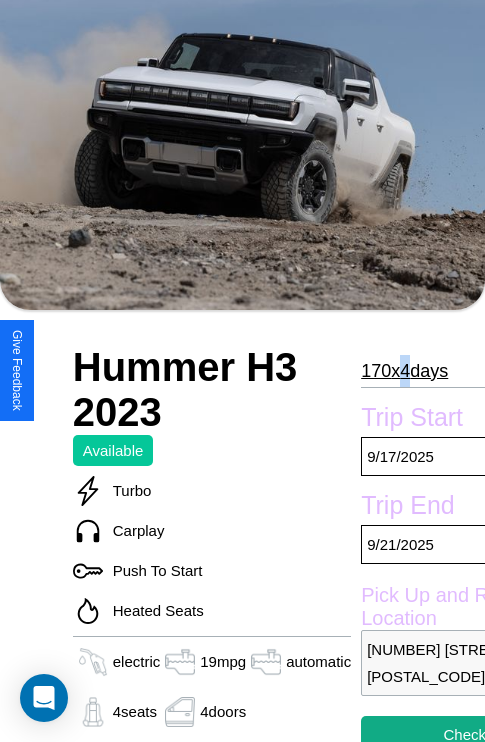 click on "170  x  4  days" at bounding box center (404, 371) 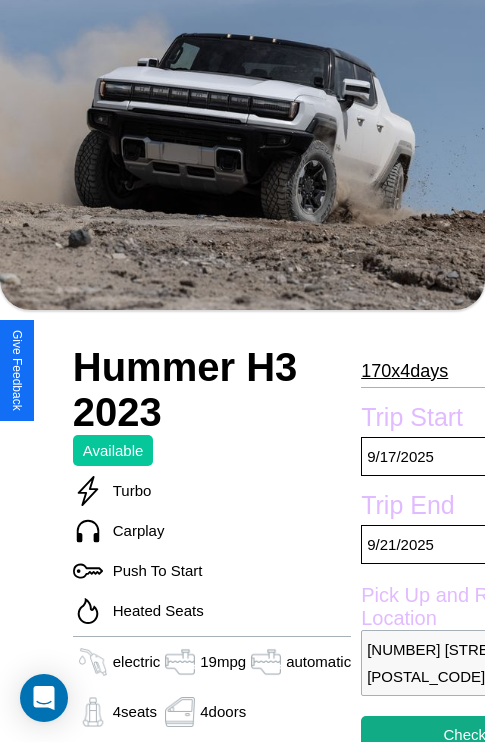 click on "170  x  4  days" at bounding box center (404, 371) 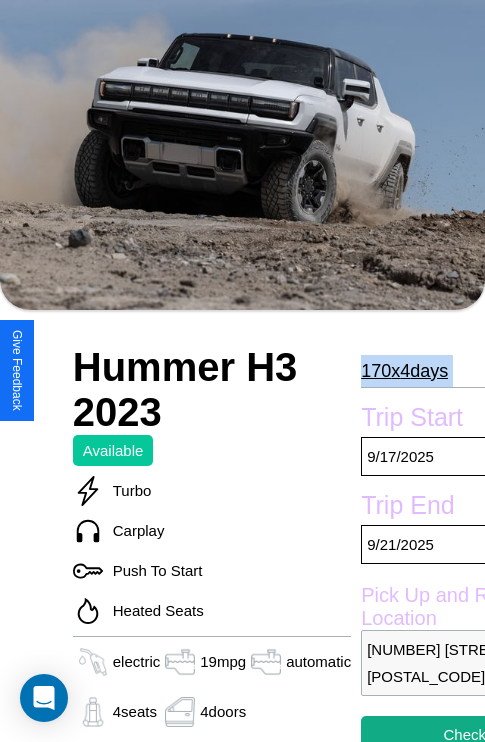 click on "170  x  4  days" at bounding box center [404, 371] 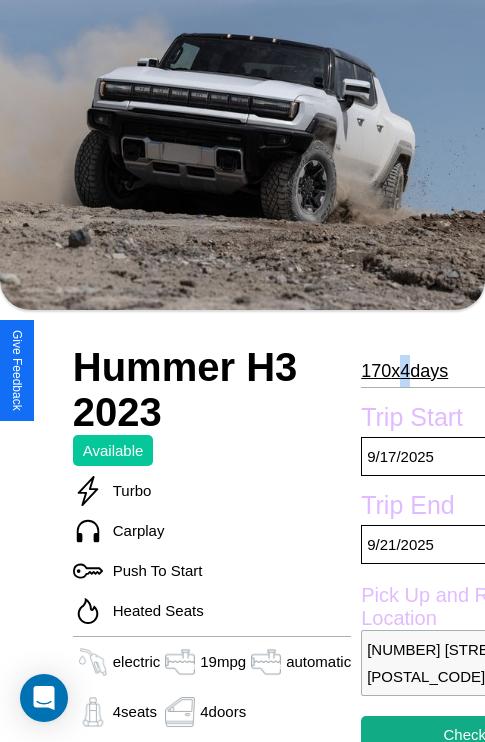 click on "170  x  4  days" at bounding box center (404, 371) 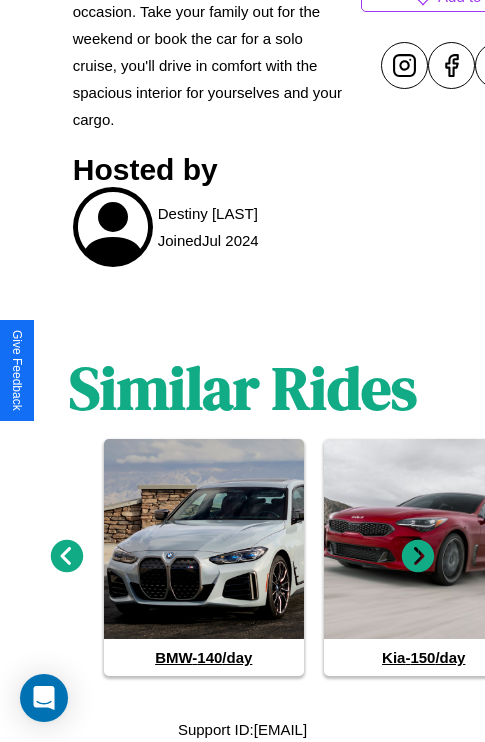scroll, scrollTop: 1015, scrollLeft: 0, axis: vertical 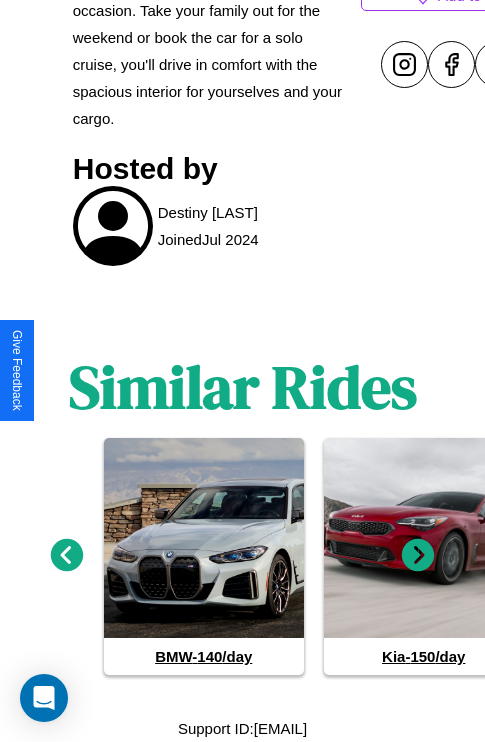 click 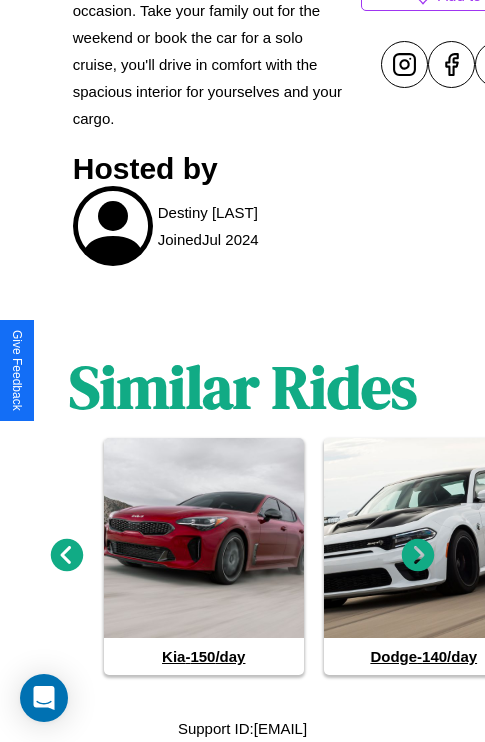 click 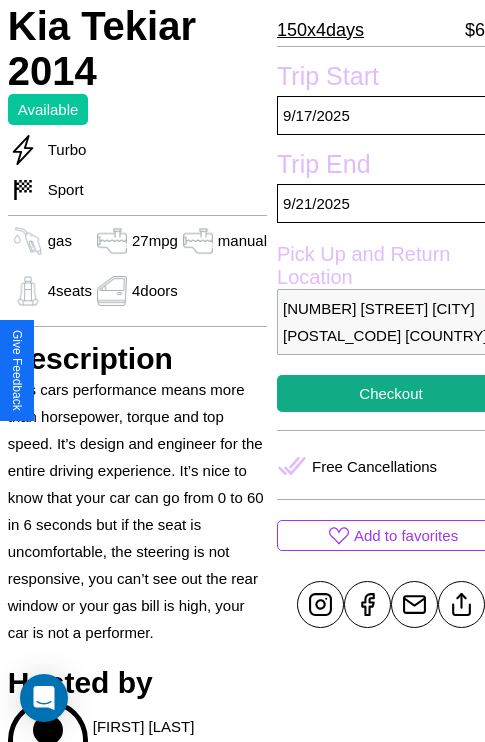 scroll, scrollTop: 499, scrollLeft: 68, axis: both 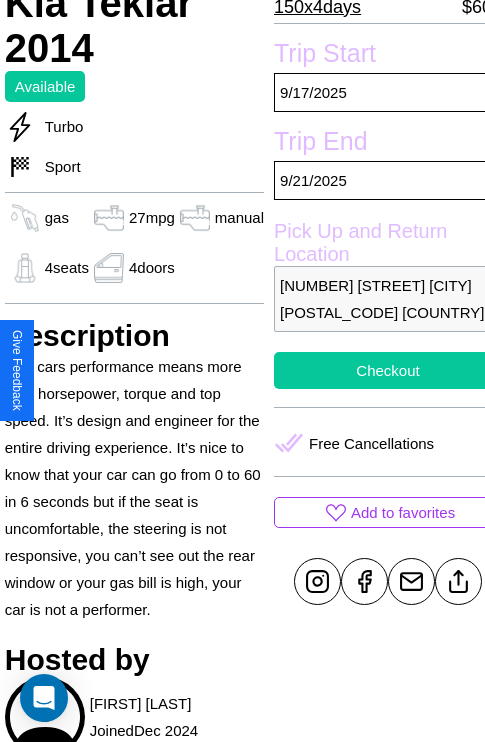 click on "Checkout" at bounding box center [388, 370] 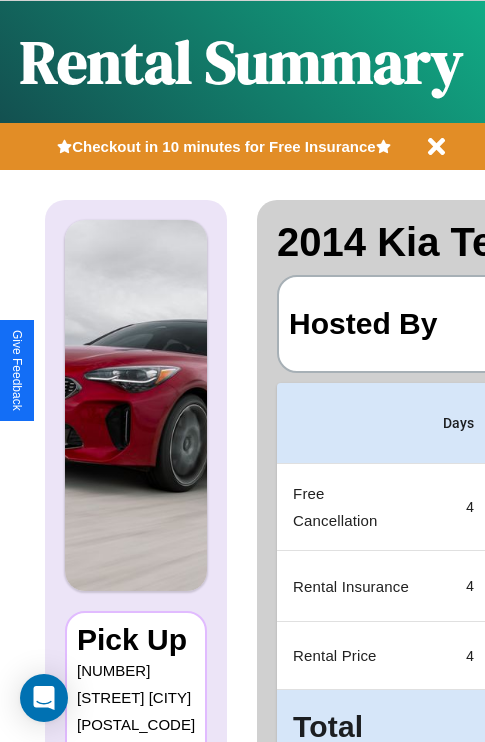scroll, scrollTop: 0, scrollLeft: 389, axis: horizontal 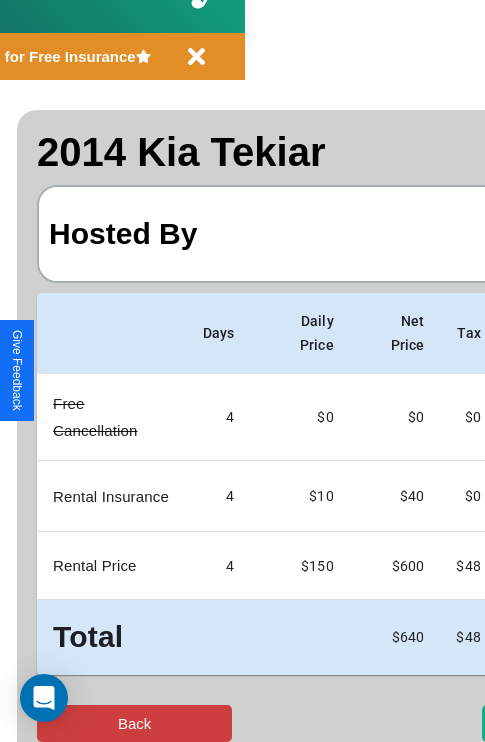 click on "Back" at bounding box center (134, 723) 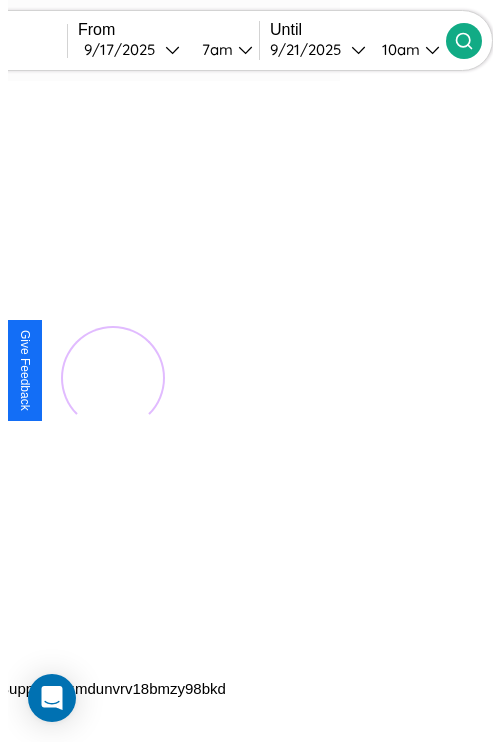 scroll, scrollTop: 0, scrollLeft: 0, axis: both 